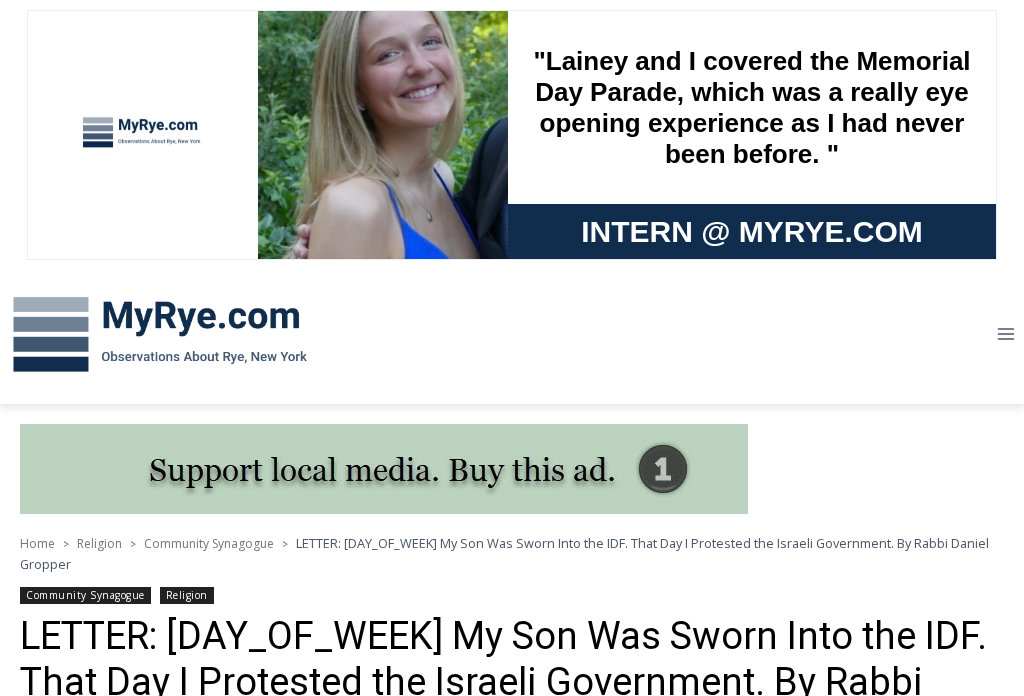 scroll, scrollTop: 334, scrollLeft: 0, axis: vertical 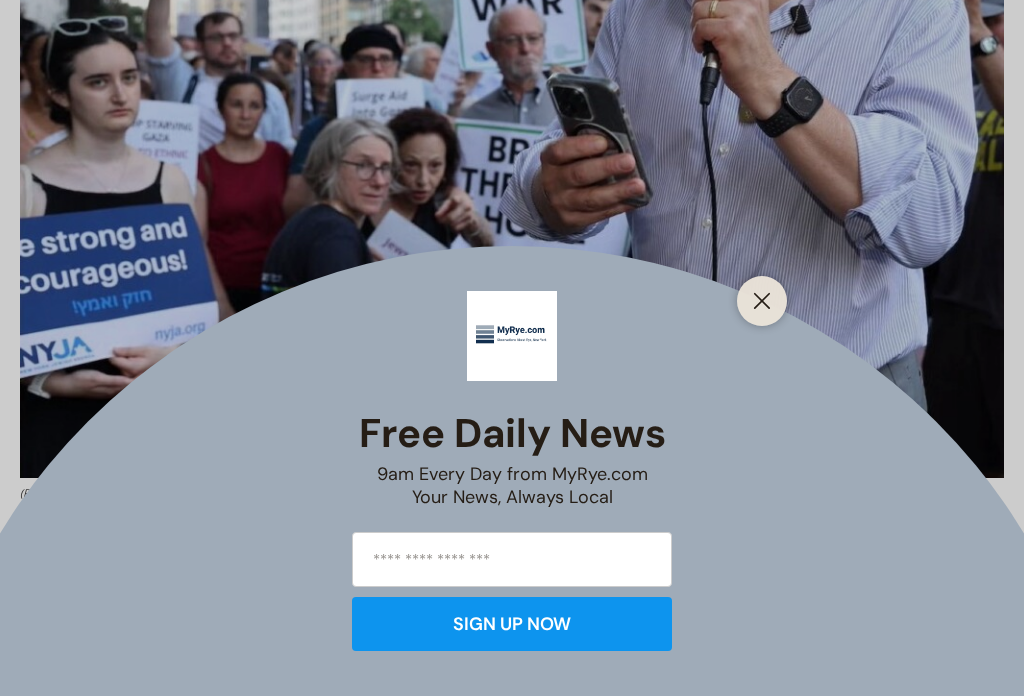 click 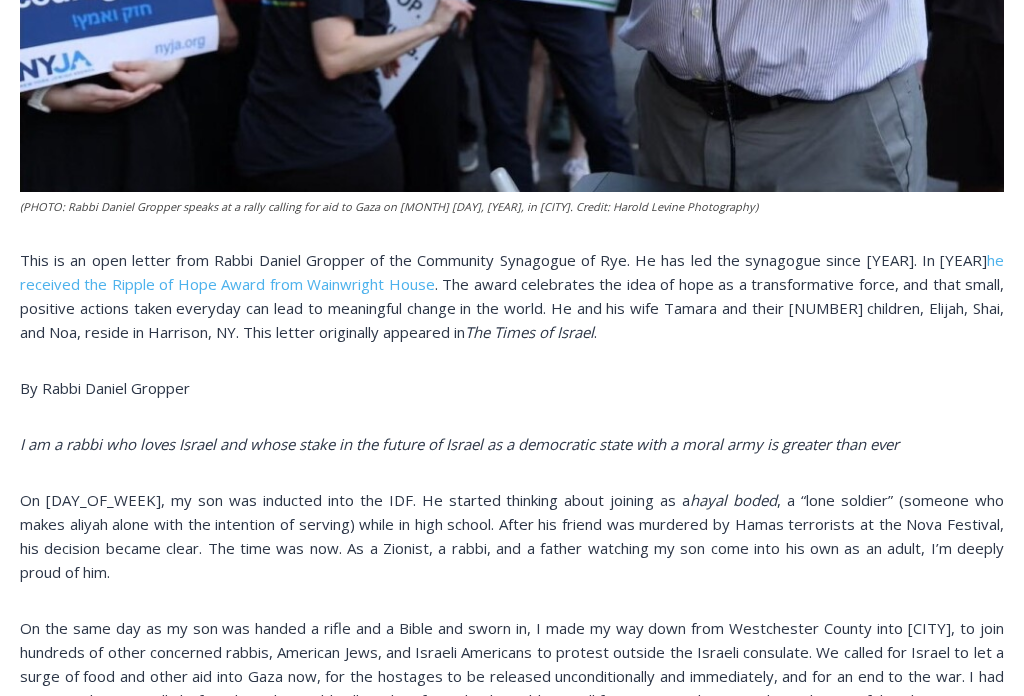 scroll, scrollTop: 1381, scrollLeft: 0, axis: vertical 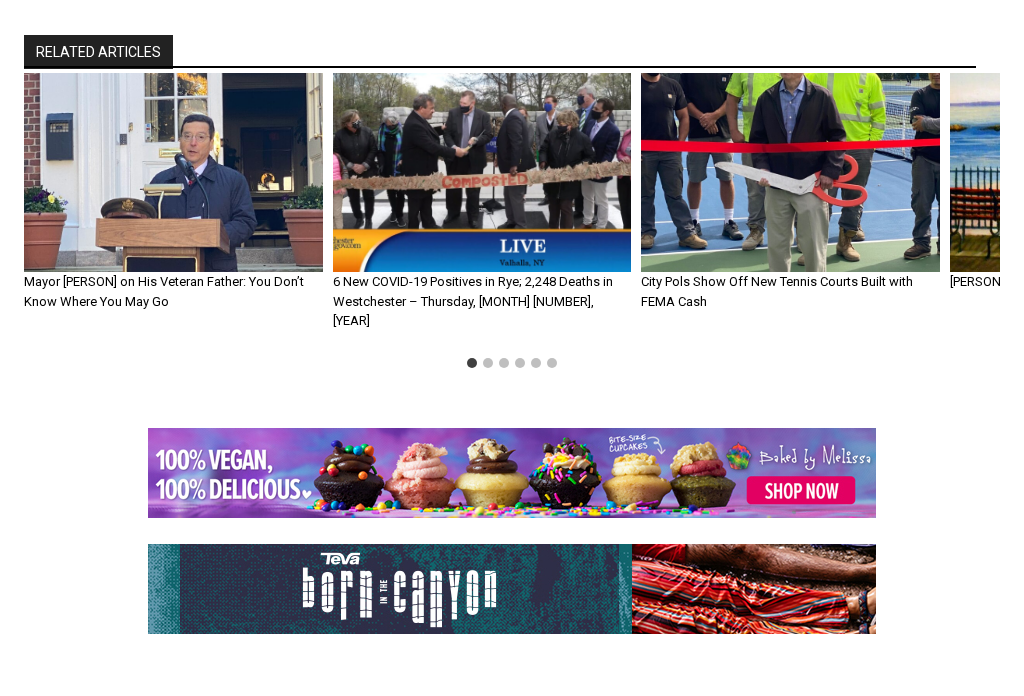 click at bounding box center (482, 172) 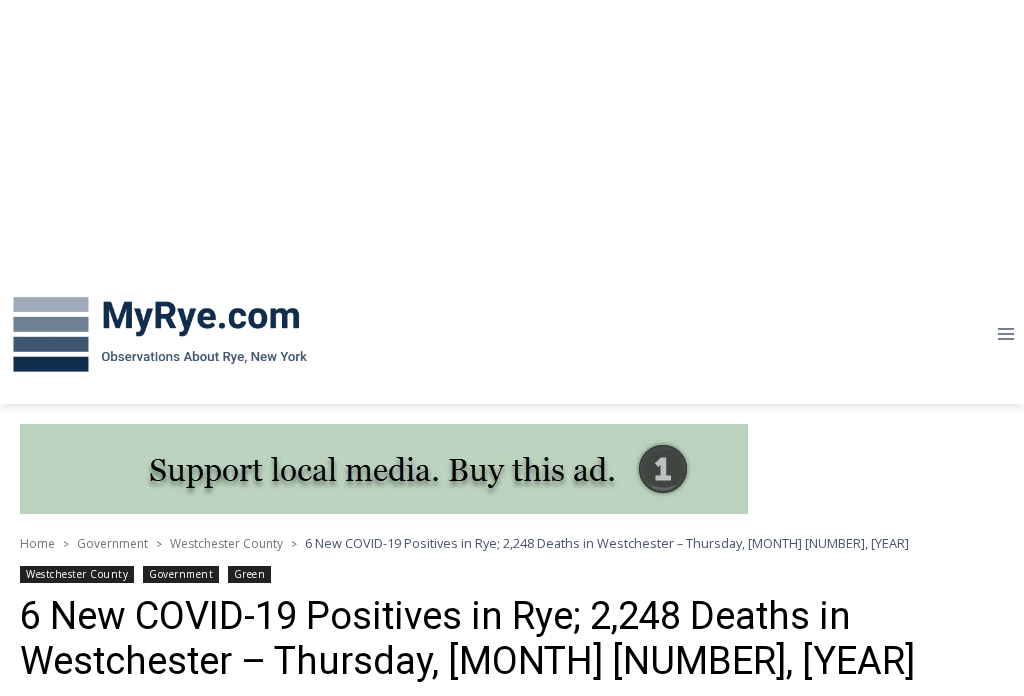 scroll, scrollTop: 0, scrollLeft: 0, axis: both 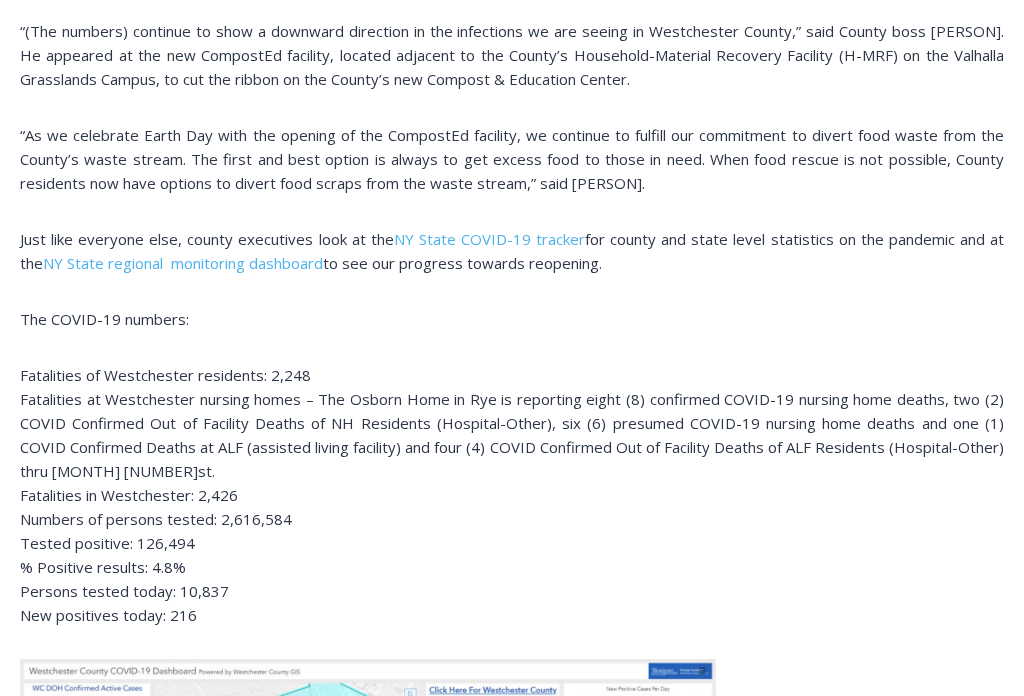 click on "NY State COVID-19 tracker" at bounding box center [489, 239] 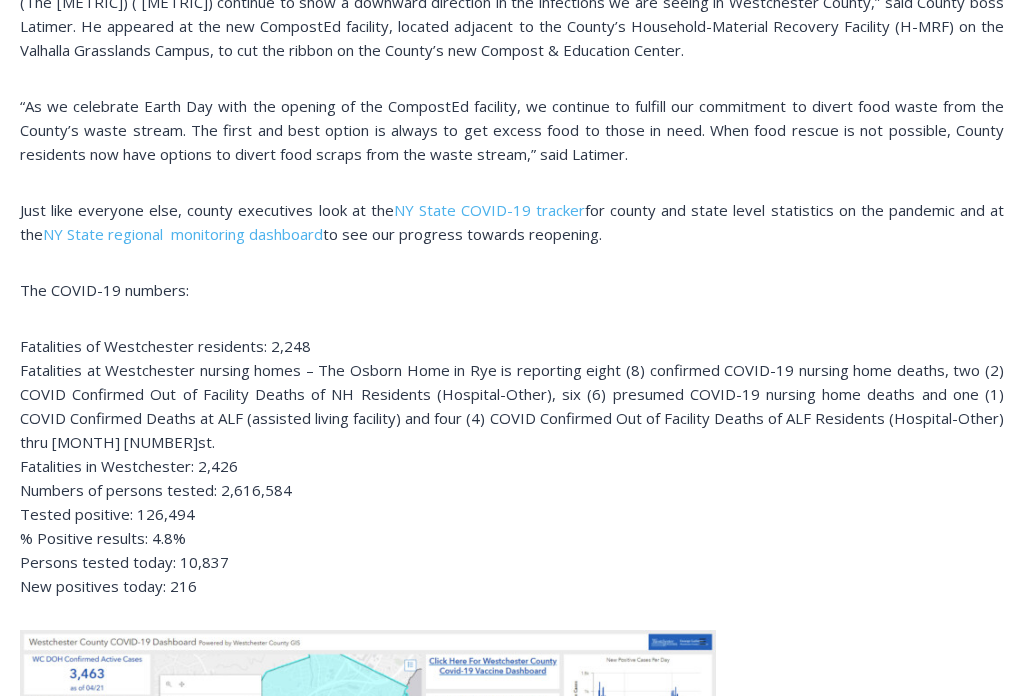 scroll, scrollTop: 0, scrollLeft: 0, axis: both 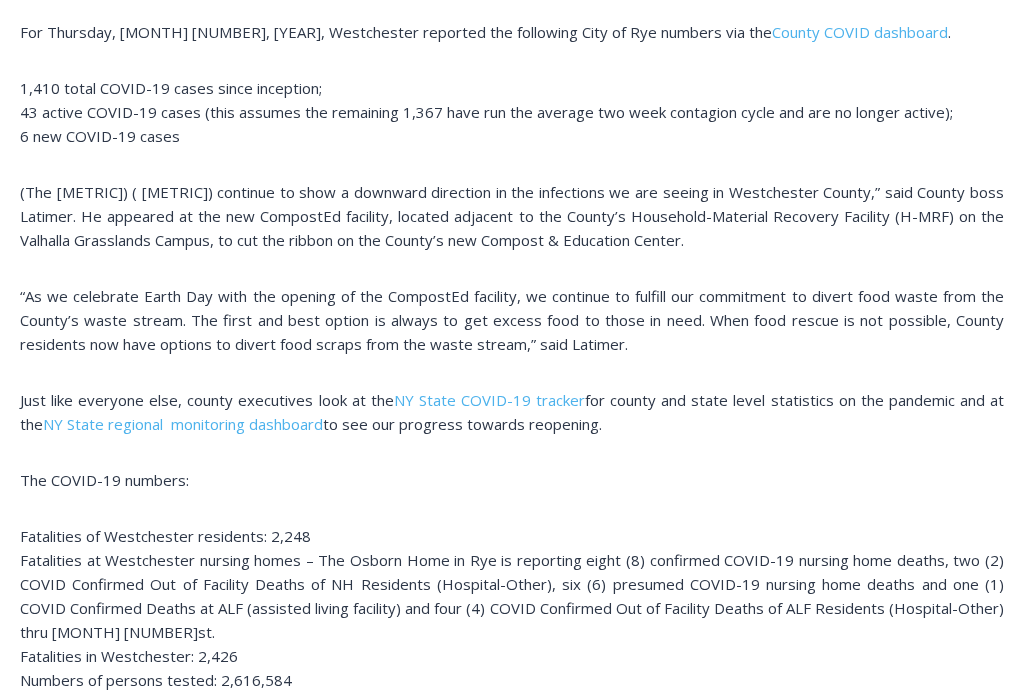 click on "NY State COVID-19 tracker" at bounding box center (489, 400) 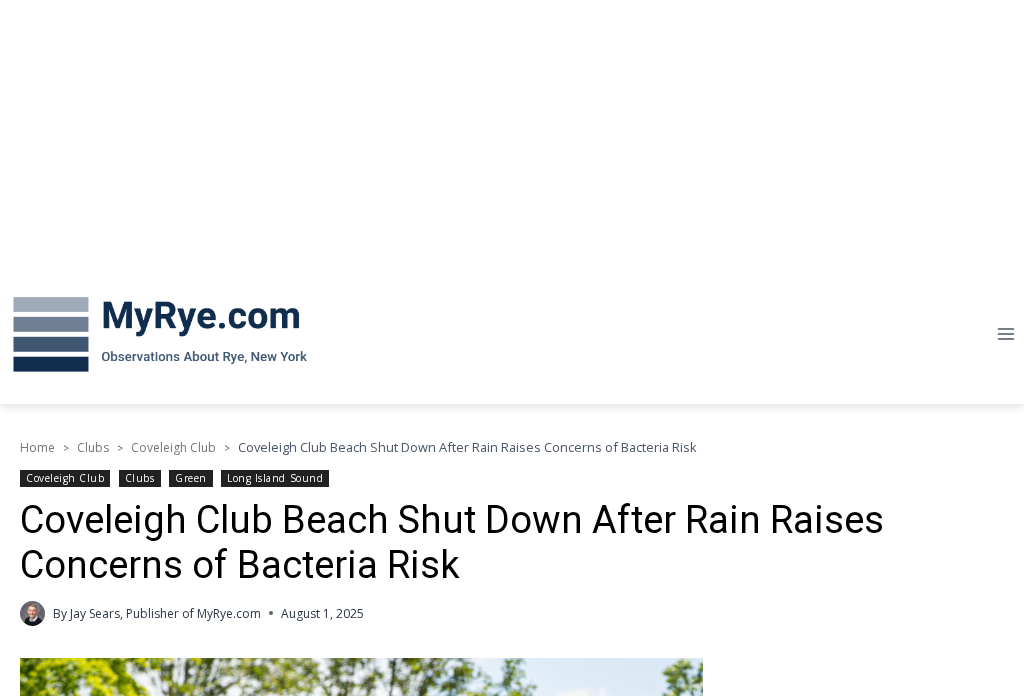 scroll, scrollTop: 0, scrollLeft: 0, axis: both 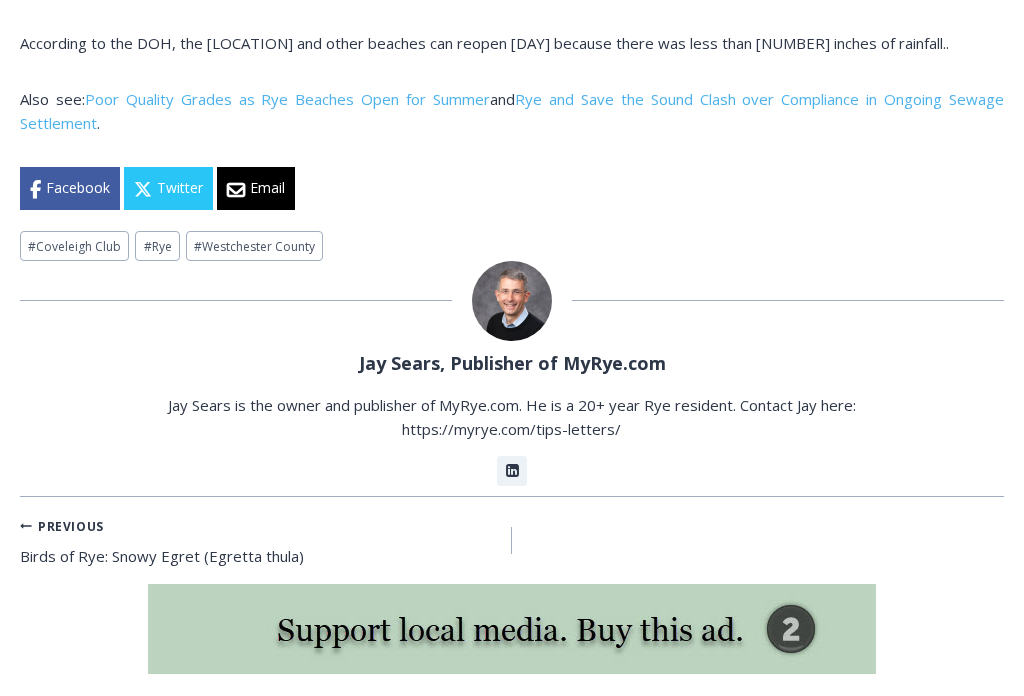 click on "Poor Quality Grades as Rye Beaches Open for Summer" at bounding box center (287, 100) 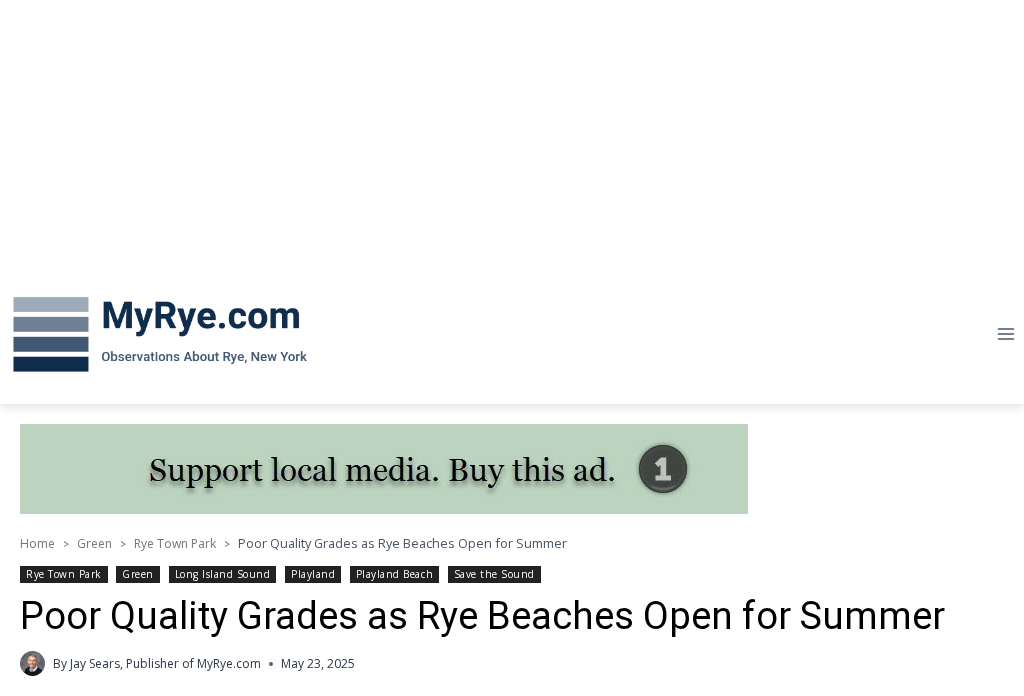 scroll, scrollTop: 361, scrollLeft: 0, axis: vertical 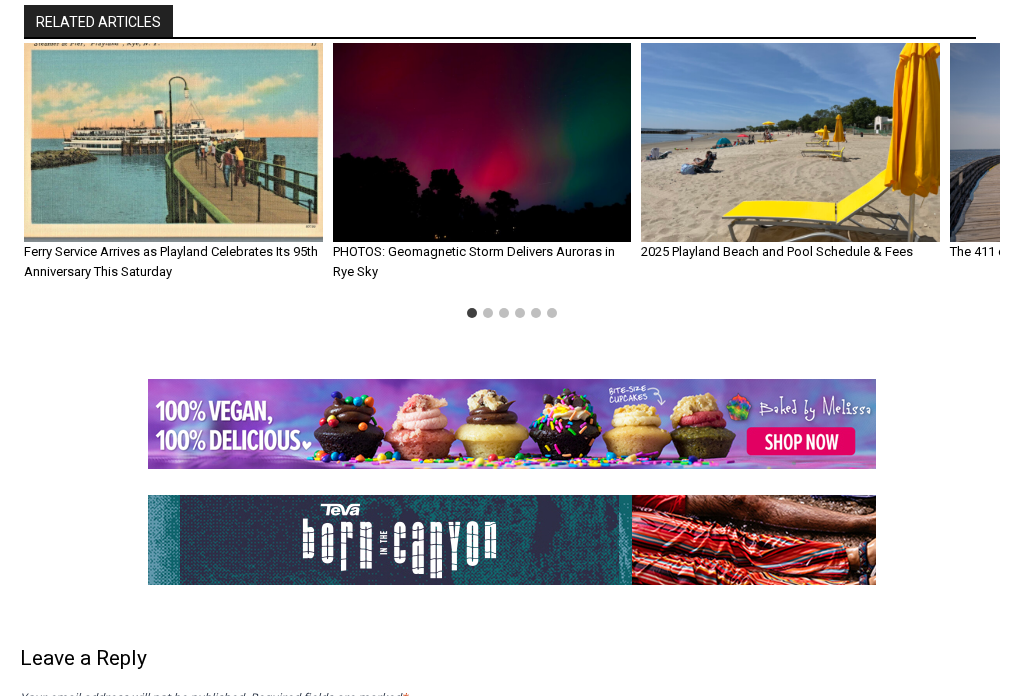 click on "Ferry Service Arrives as Playland Celebrates Its 95th Anniversary This Saturday" at bounding box center [171, 261] 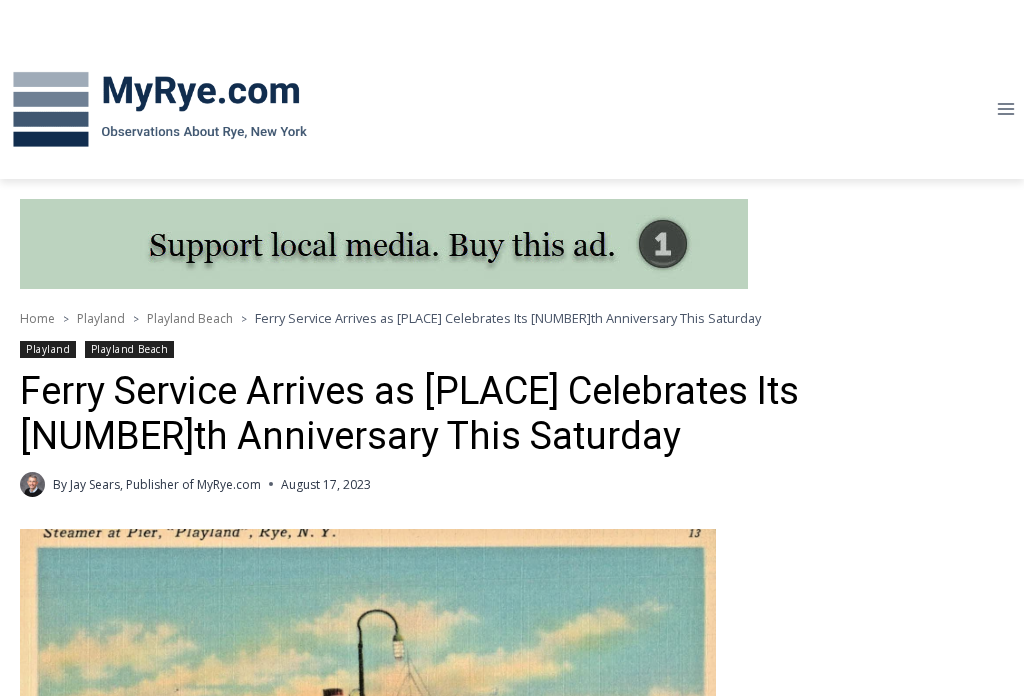 scroll, scrollTop: 533, scrollLeft: 0, axis: vertical 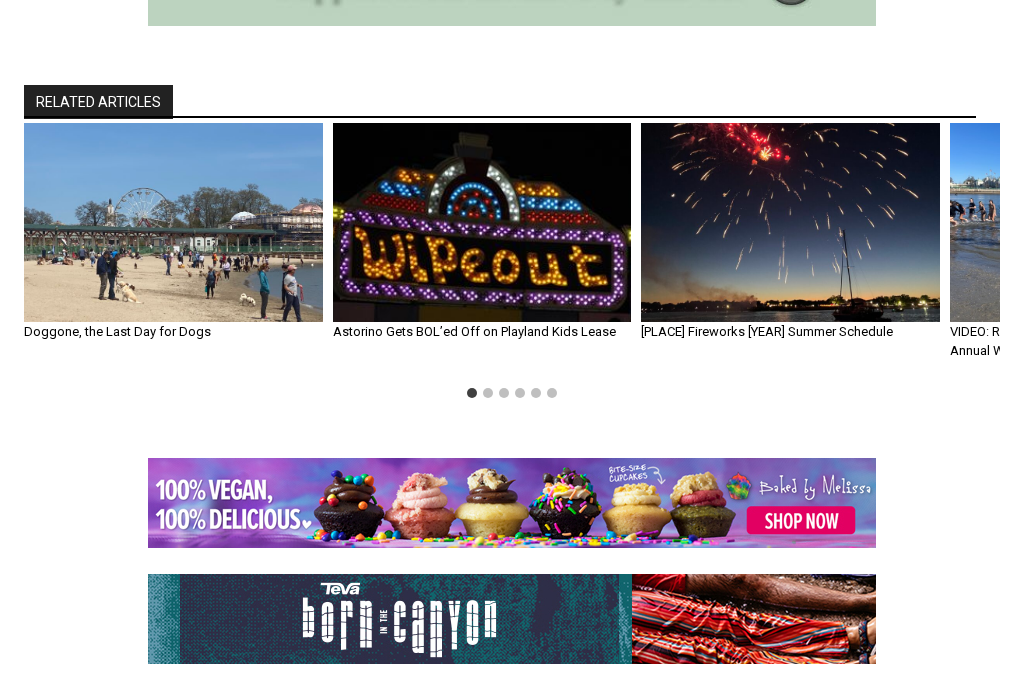 click on "[PLACE] Fireworks [YEAR] Summer Schedule" at bounding box center [767, 331] 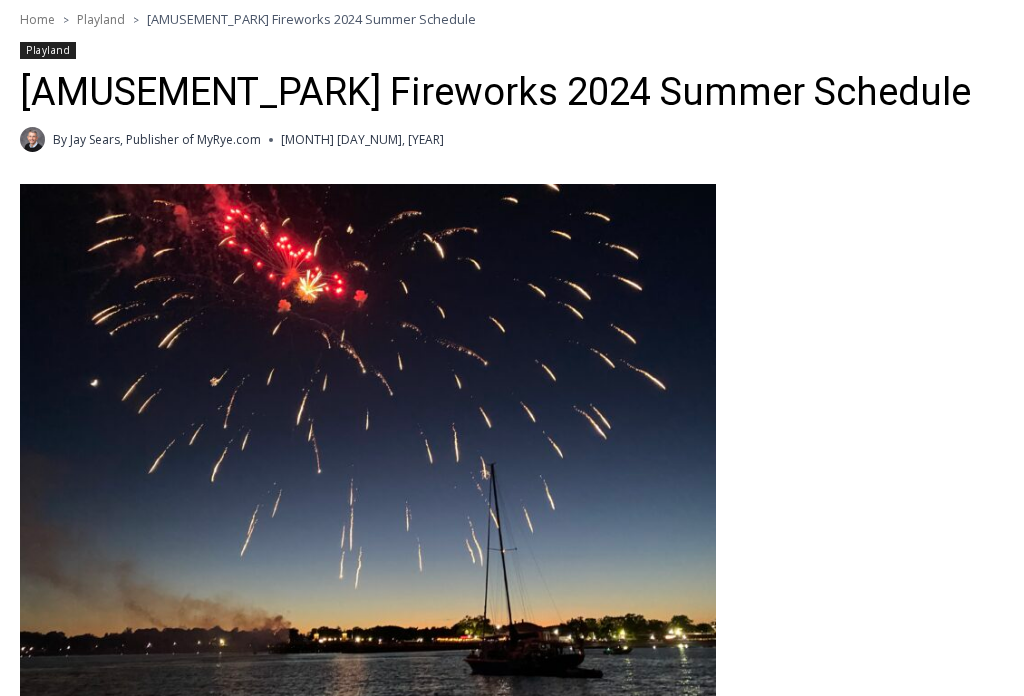 scroll, scrollTop: 1254, scrollLeft: 0, axis: vertical 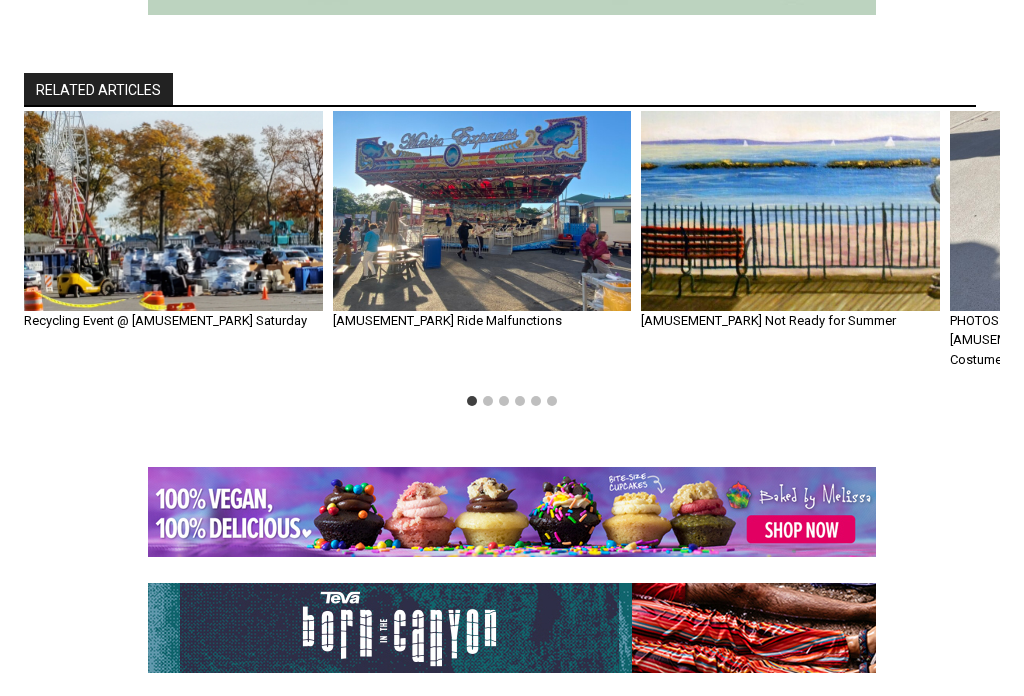 click at bounding box center (482, 210) 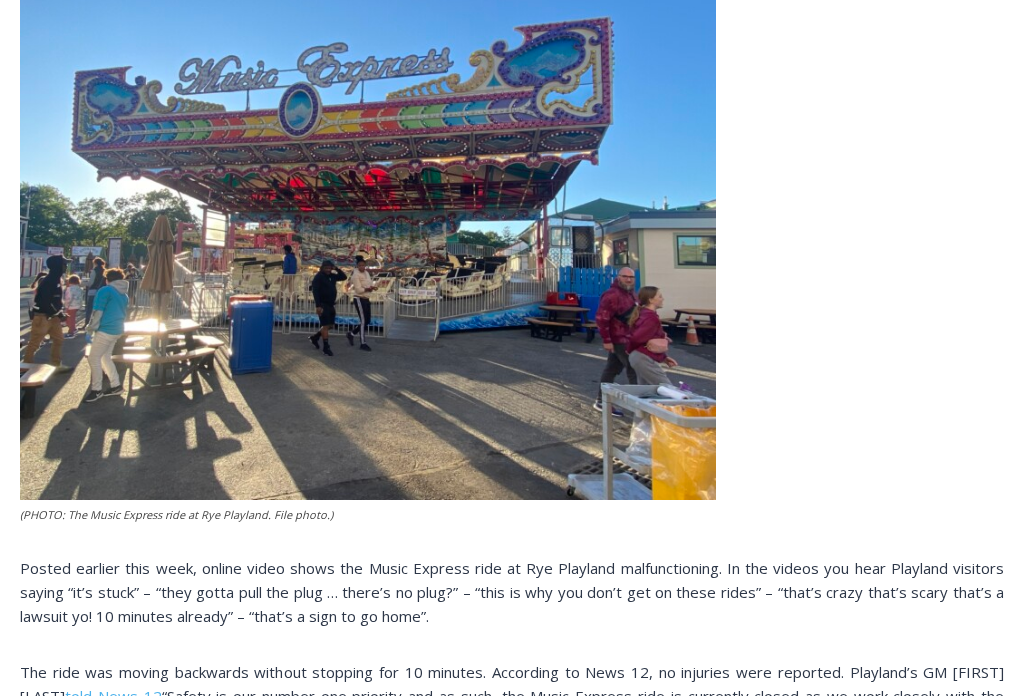 scroll, scrollTop: 3224, scrollLeft: 0, axis: vertical 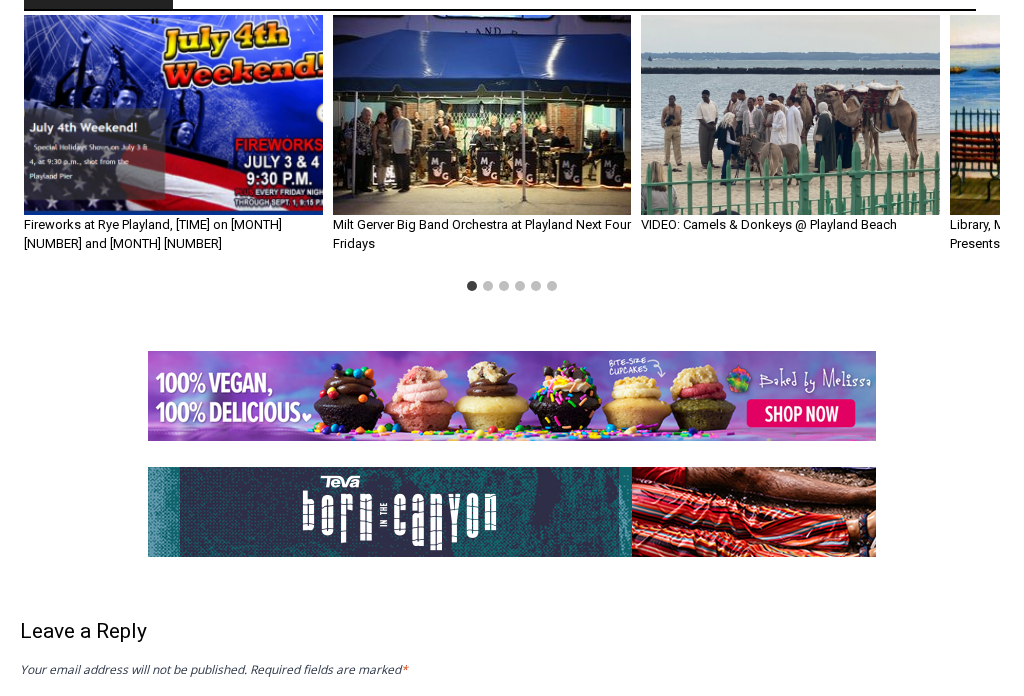 click on "Milt Gerver Big Band Orchestra at Playland Next Four Fridays" at bounding box center (482, 235) 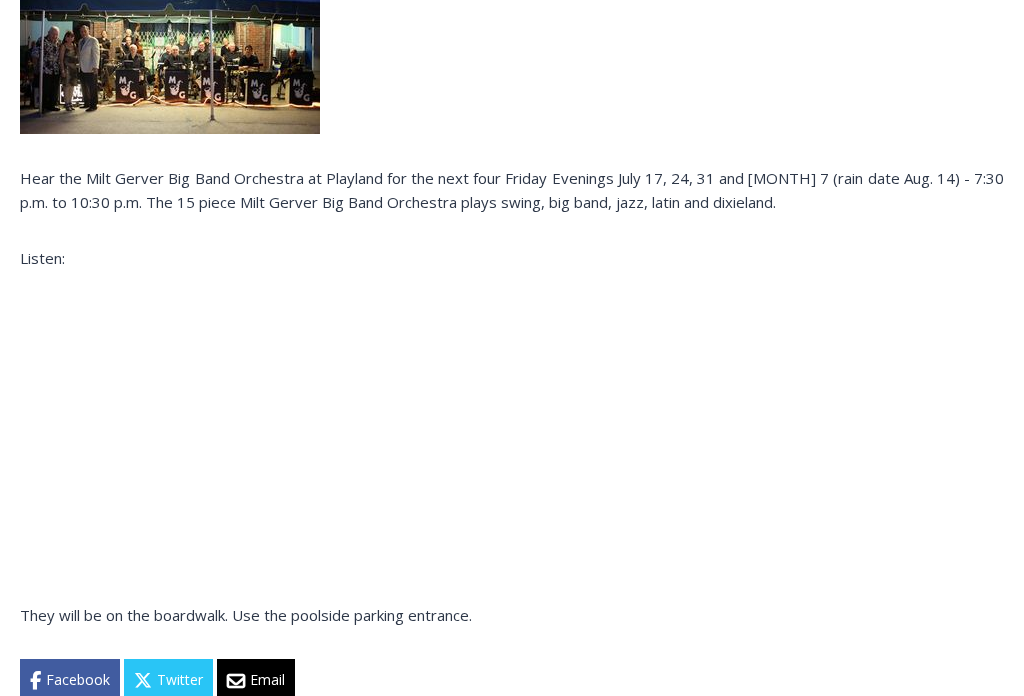 scroll, scrollTop: 1230, scrollLeft: 0, axis: vertical 